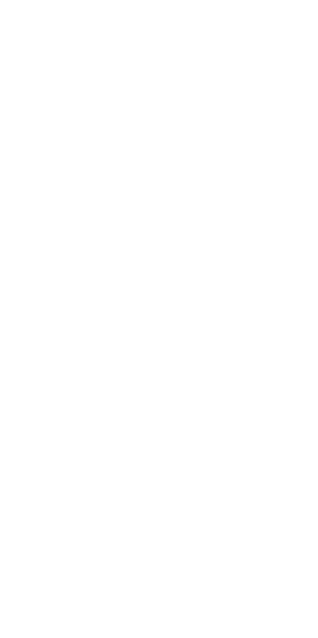 scroll, scrollTop: 0, scrollLeft: 0, axis: both 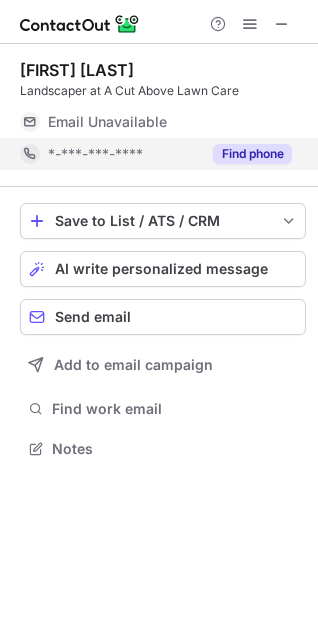 click on "Find phone" at bounding box center [246, 154] 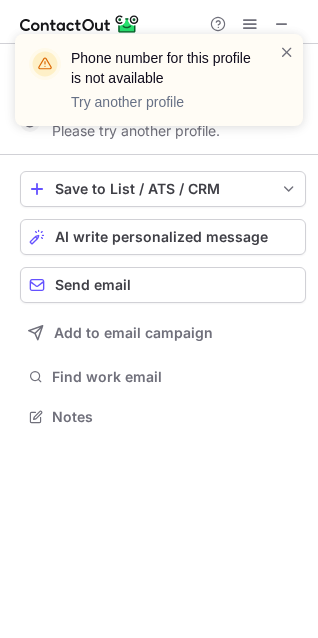 scroll, scrollTop: 403, scrollLeft: 318, axis: both 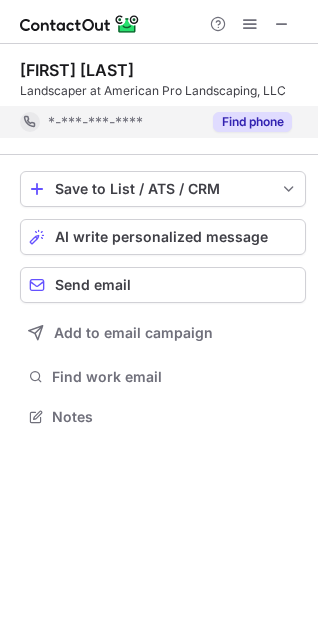 click on "Find phone" at bounding box center (252, 122) 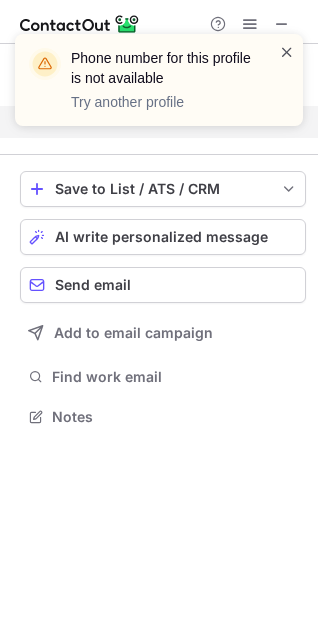 click at bounding box center [287, 52] 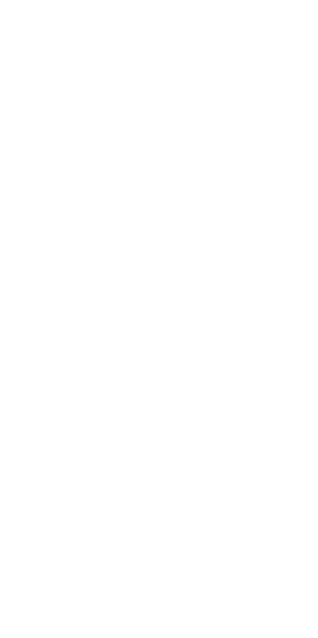 scroll, scrollTop: 0, scrollLeft: 0, axis: both 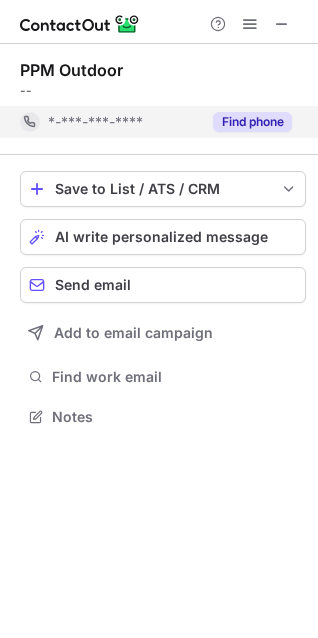 click on "Find phone" at bounding box center (252, 122) 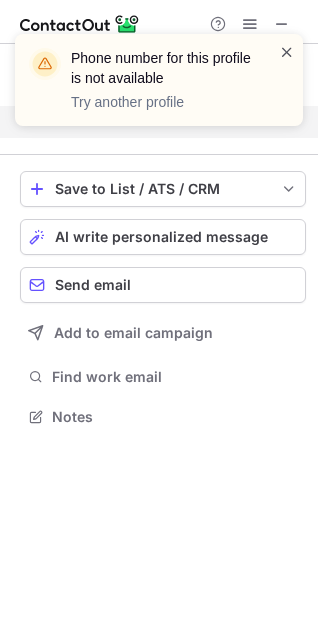 click at bounding box center (287, 52) 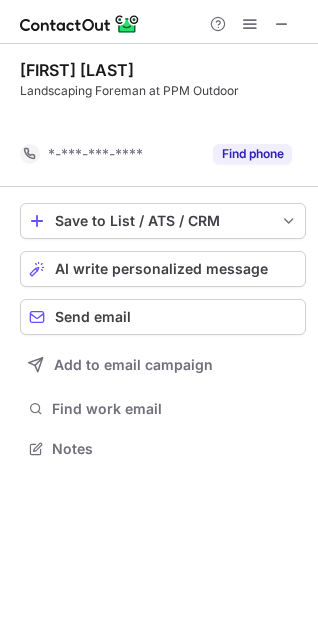 scroll, scrollTop: 403, scrollLeft: 318, axis: both 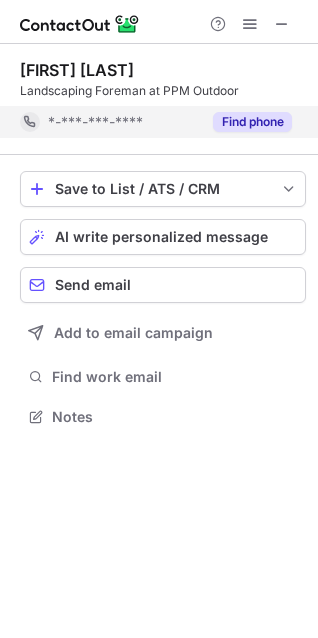 click on "Find phone" at bounding box center (252, 122) 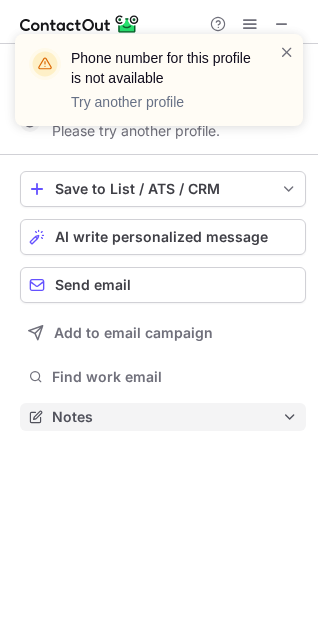 click on "Notes" at bounding box center (163, 417) 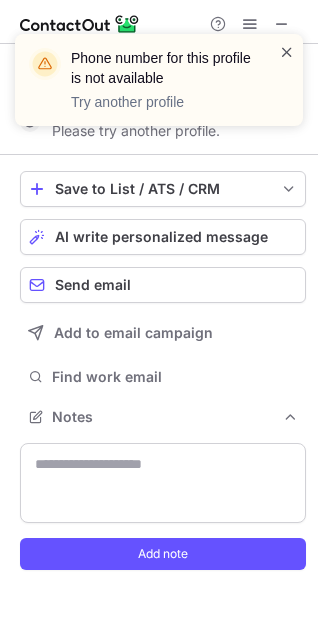 click at bounding box center [287, 52] 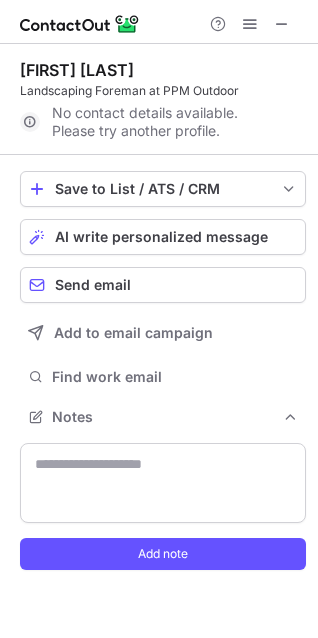 click on "Phone number for this profile is not available Try another profile" at bounding box center [159, 88] 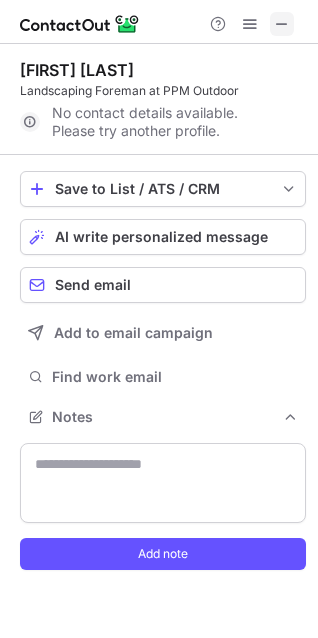 click at bounding box center [282, 24] 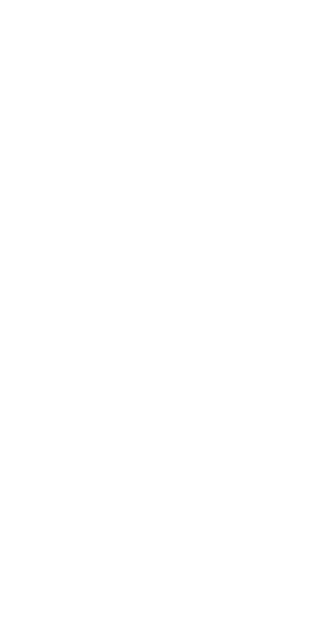 scroll, scrollTop: 0, scrollLeft: 0, axis: both 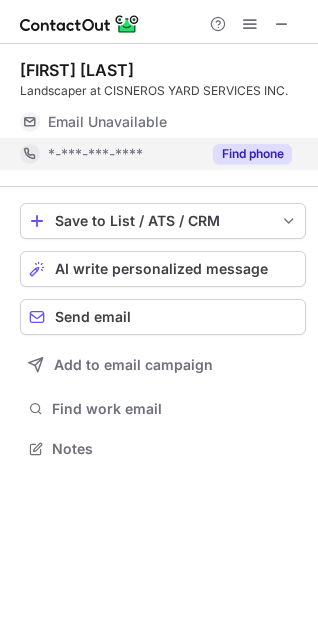 click on "Find phone" at bounding box center [252, 154] 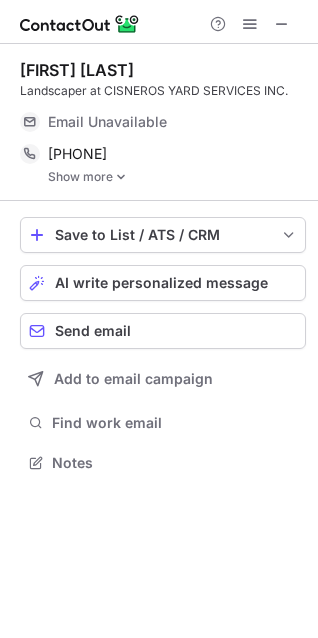 scroll, scrollTop: 10, scrollLeft: 10, axis: both 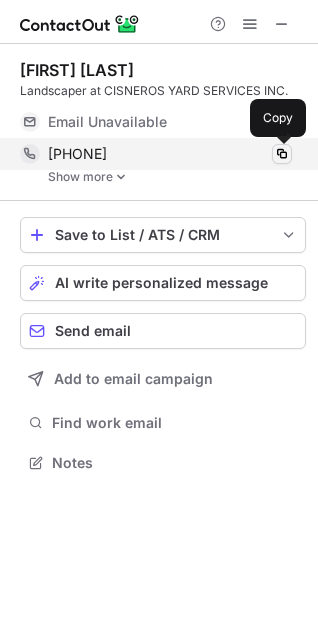 click at bounding box center [282, 154] 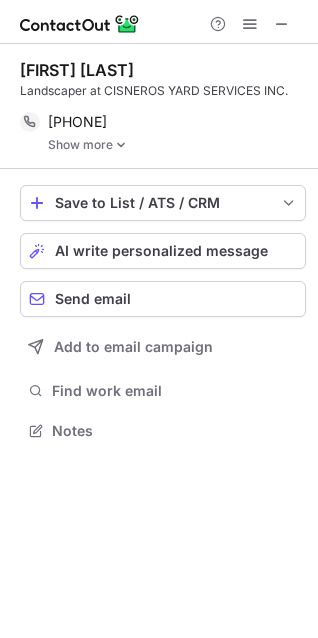 scroll, scrollTop: 417, scrollLeft: 318, axis: both 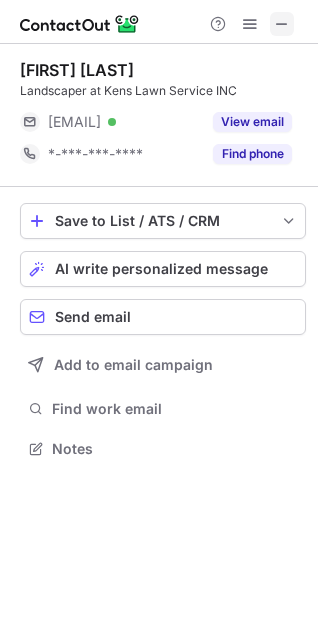 click at bounding box center [282, 24] 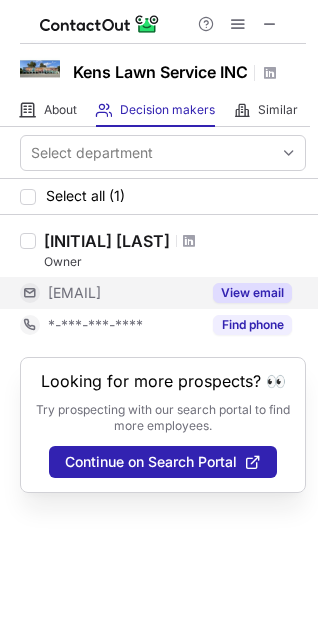 click on "View email" at bounding box center (252, 293) 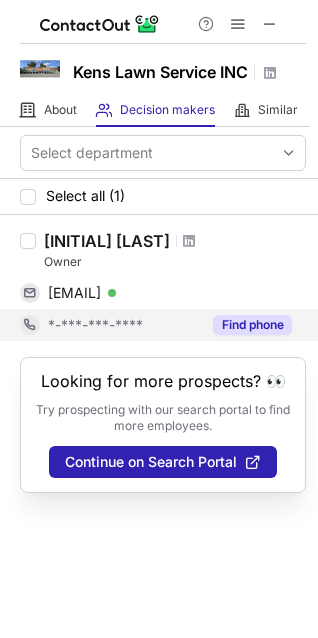 click on "Find phone" at bounding box center (246, 325) 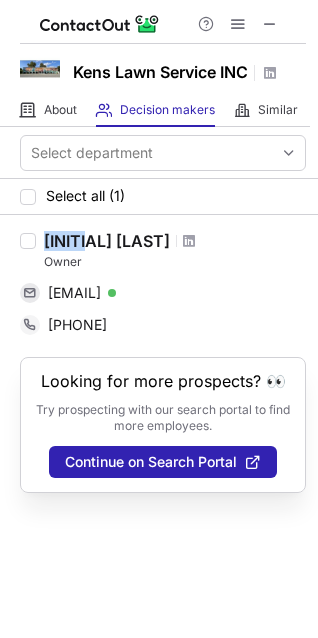drag, startPoint x: 44, startPoint y: 220, endPoint x: 94, endPoint y: 242, distance: 54.626 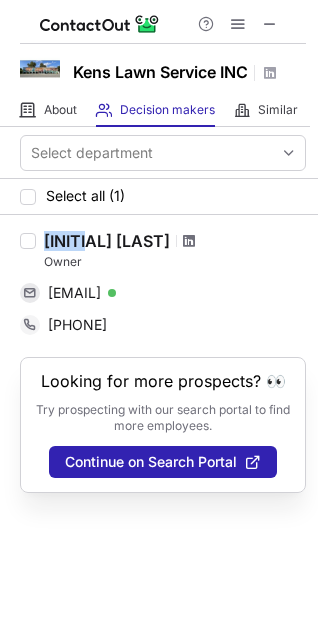 copy on "K Ford" 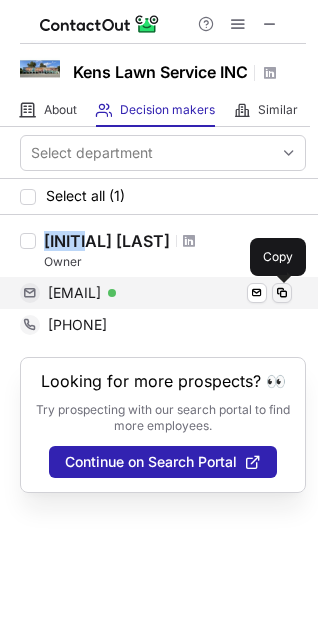 click at bounding box center (282, 293) 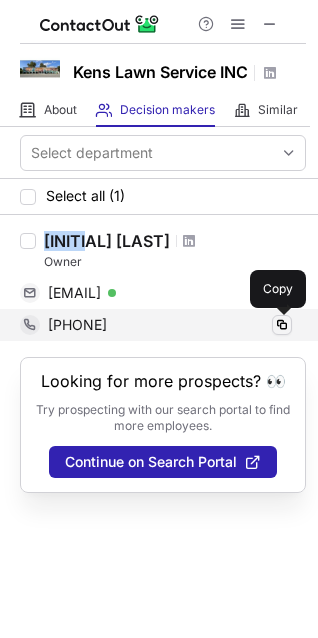 click at bounding box center [282, 325] 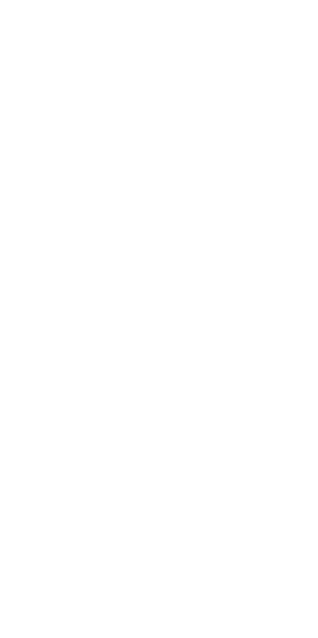 scroll, scrollTop: 0, scrollLeft: 0, axis: both 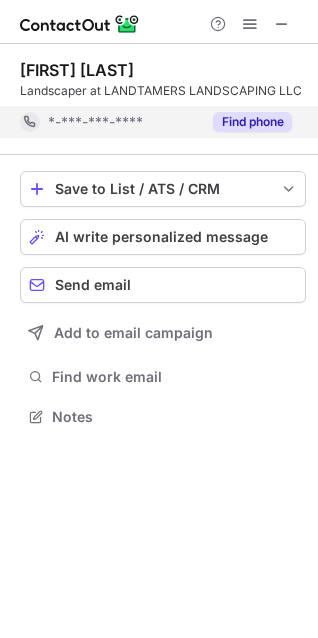 click on "Find phone" at bounding box center (252, 122) 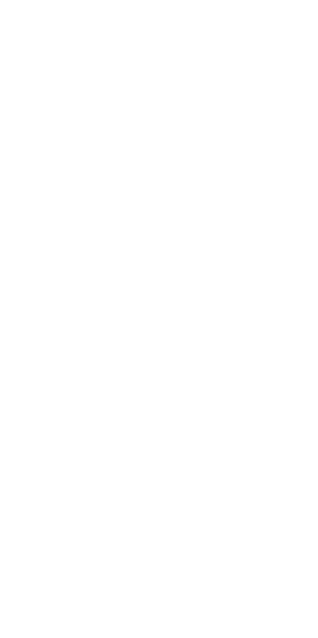 scroll, scrollTop: 0, scrollLeft: 0, axis: both 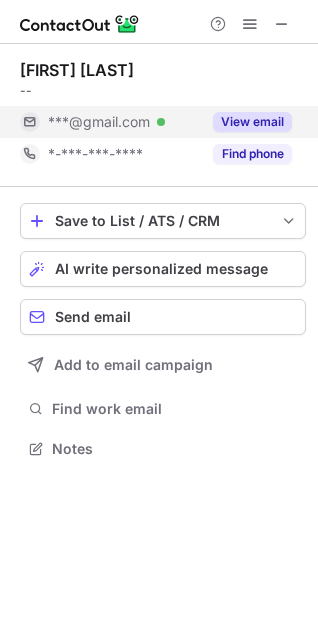 click on "View email" at bounding box center (246, 122) 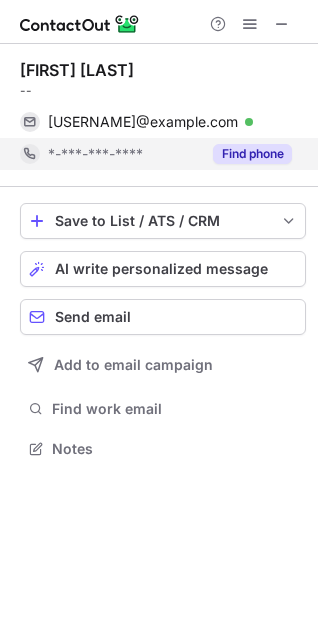 click on "Find phone" at bounding box center (252, 154) 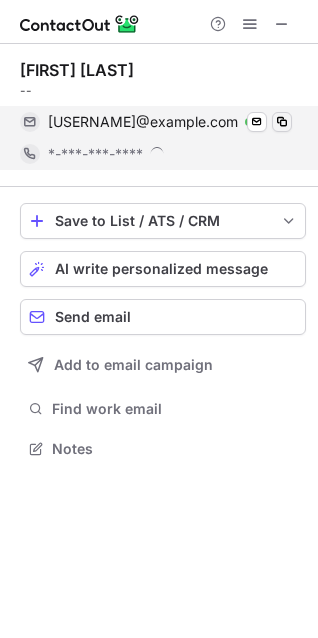 scroll, scrollTop: 10, scrollLeft: 10, axis: both 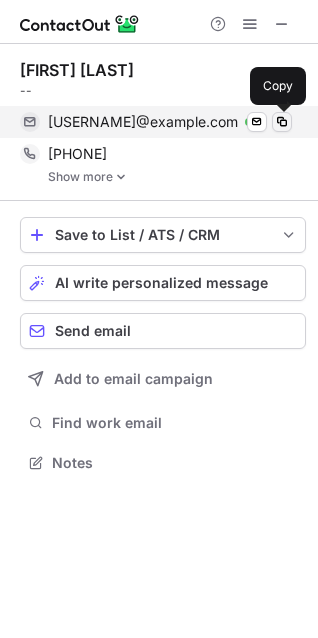 click at bounding box center [282, 122] 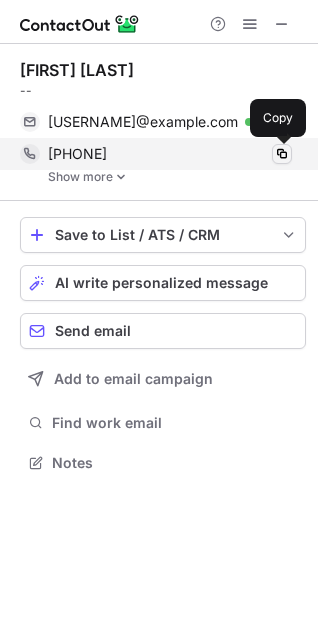 click at bounding box center [282, 154] 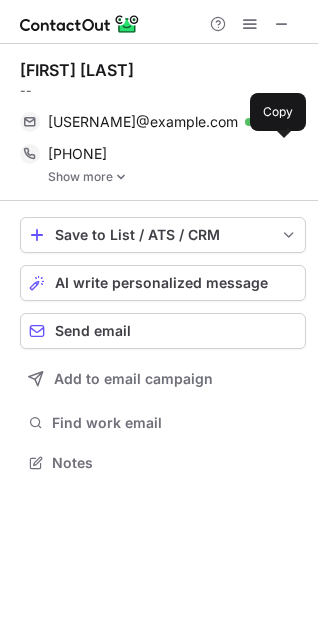 click at bounding box center (121, 177) 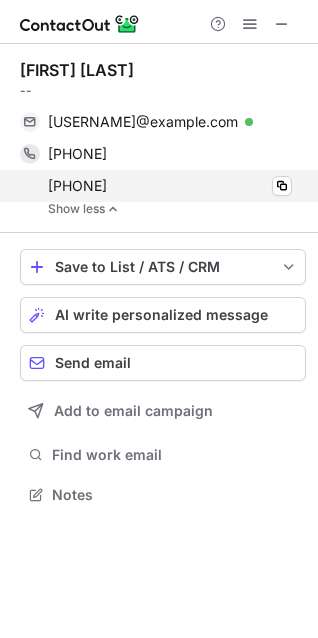 scroll, scrollTop: 10, scrollLeft: 10, axis: both 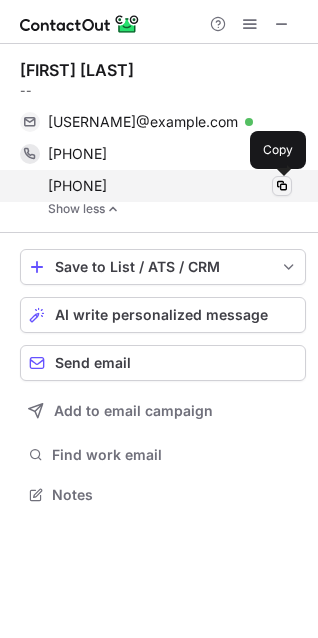 click at bounding box center (282, 186) 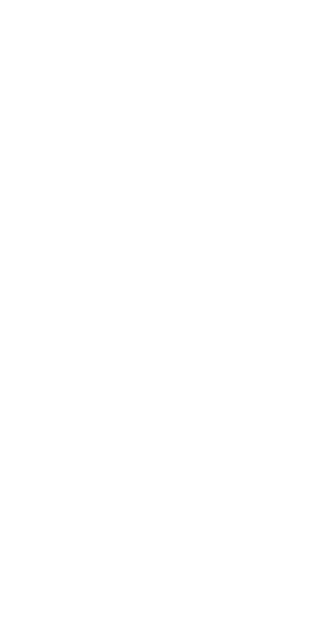 scroll, scrollTop: 0, scrollLeft: 0, axis: both 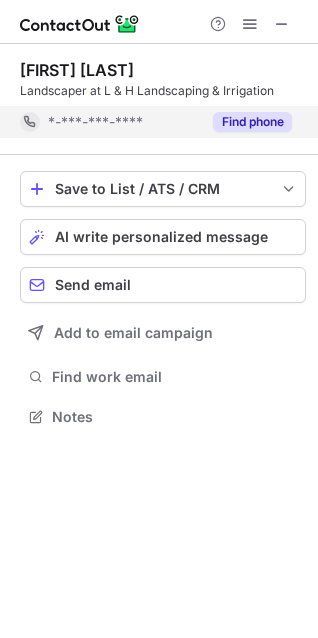 click on "Find phone" at bounding box center (252, 122) 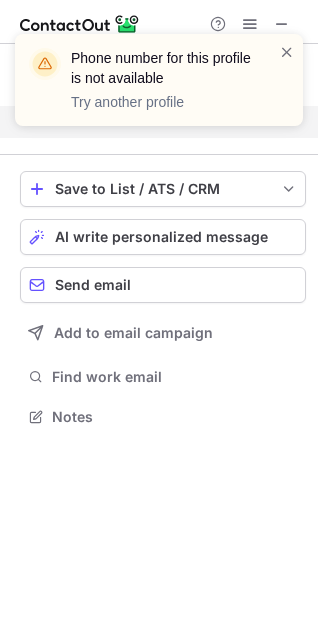 scroll, scrollTop: 371, scrollLeft: 318, axis: both 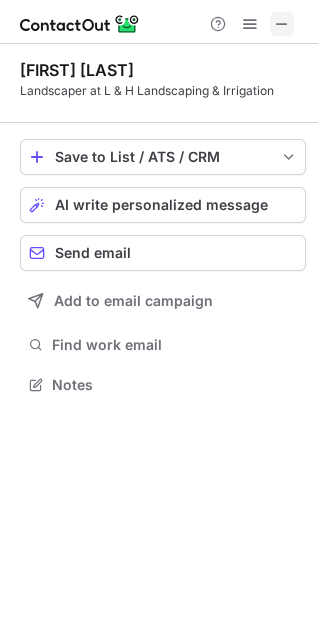 click at bounding box center [282, 24] 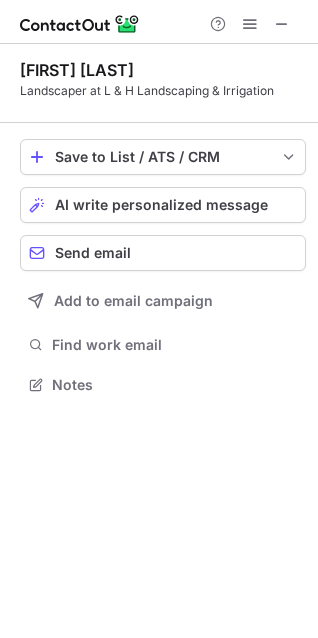 scroll, scrollTop: 10, scrollLeft: 10, axis: both 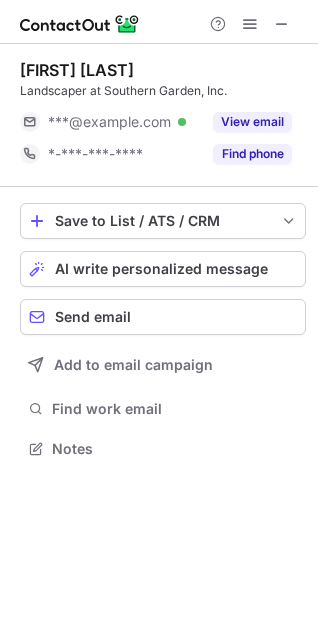 click on "View email" at bounding box center (252, 122) 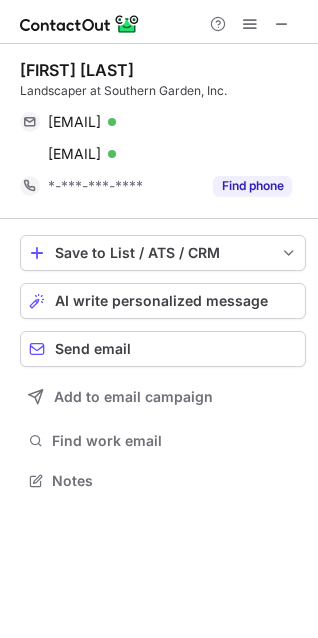 scroll, scrollTop: 10, scrollLeft: 10, axis: both 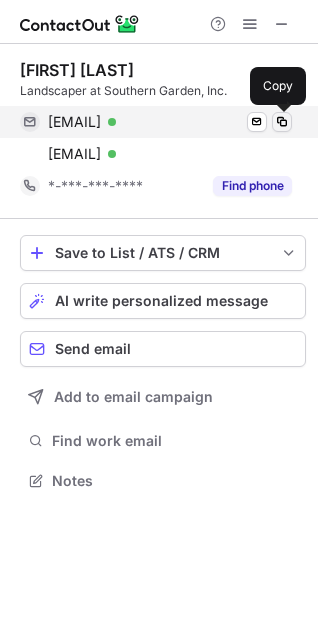click at bounding box center (282, 122) 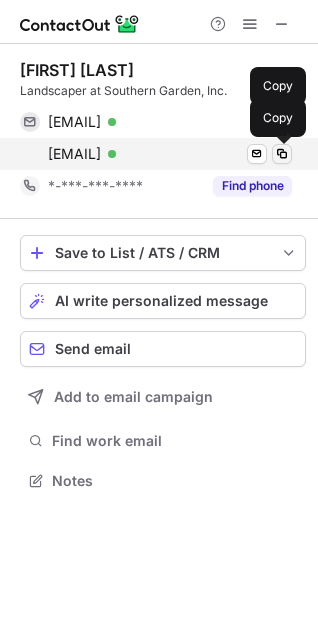 click at bounding box center (282, 154) 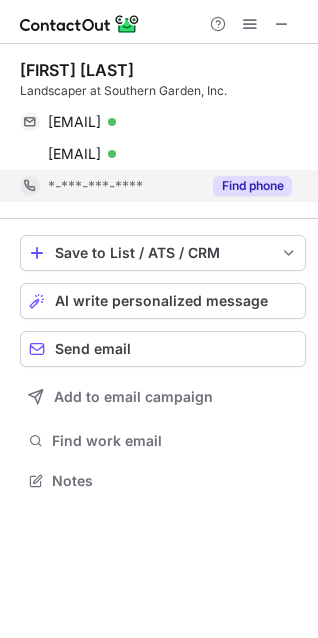 click on "Find phone" at bounding box center (252, 186) 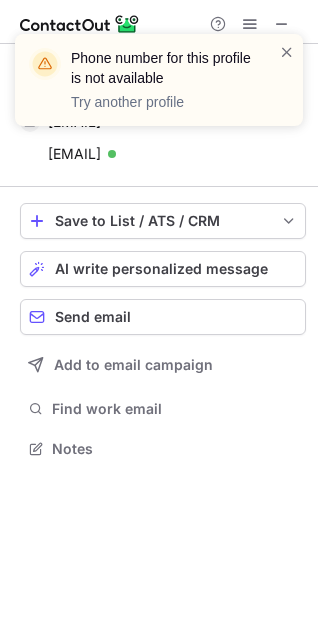 scroll, scrollTop: 435, scrollLeft: 318, axis: both 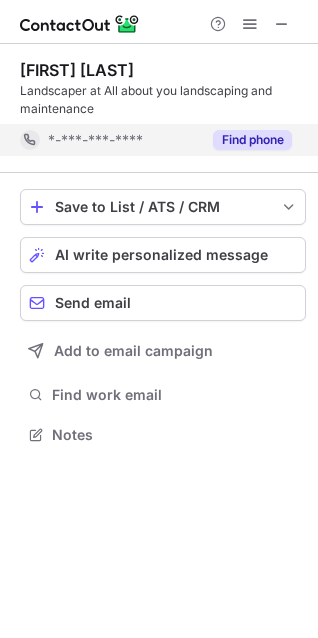 click on "Find phone" at bounding box center (252, 140) 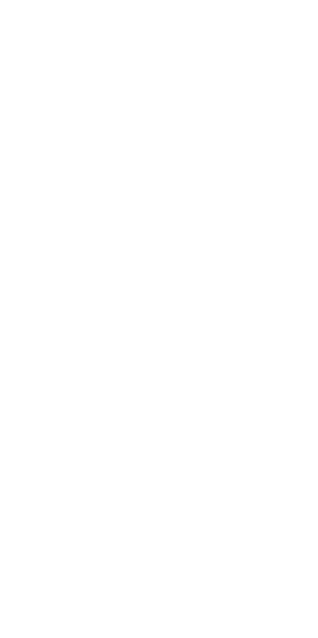scroll, scrollTop: 0, scrollLeft: 0, axis: both 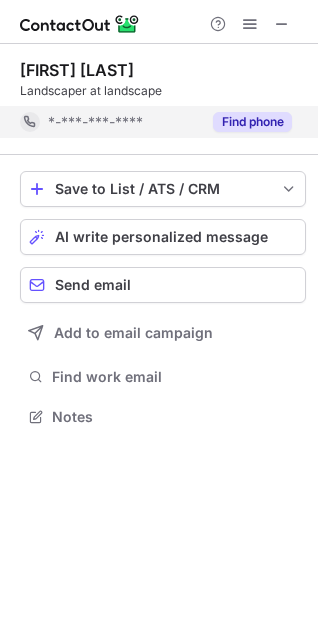 click on "Find phone" at bounding box center [246, 122] 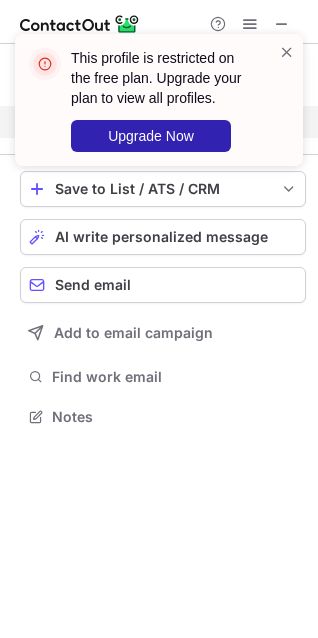 scroll, scrollTop: 371, scrollLeft: 318, axis: both 